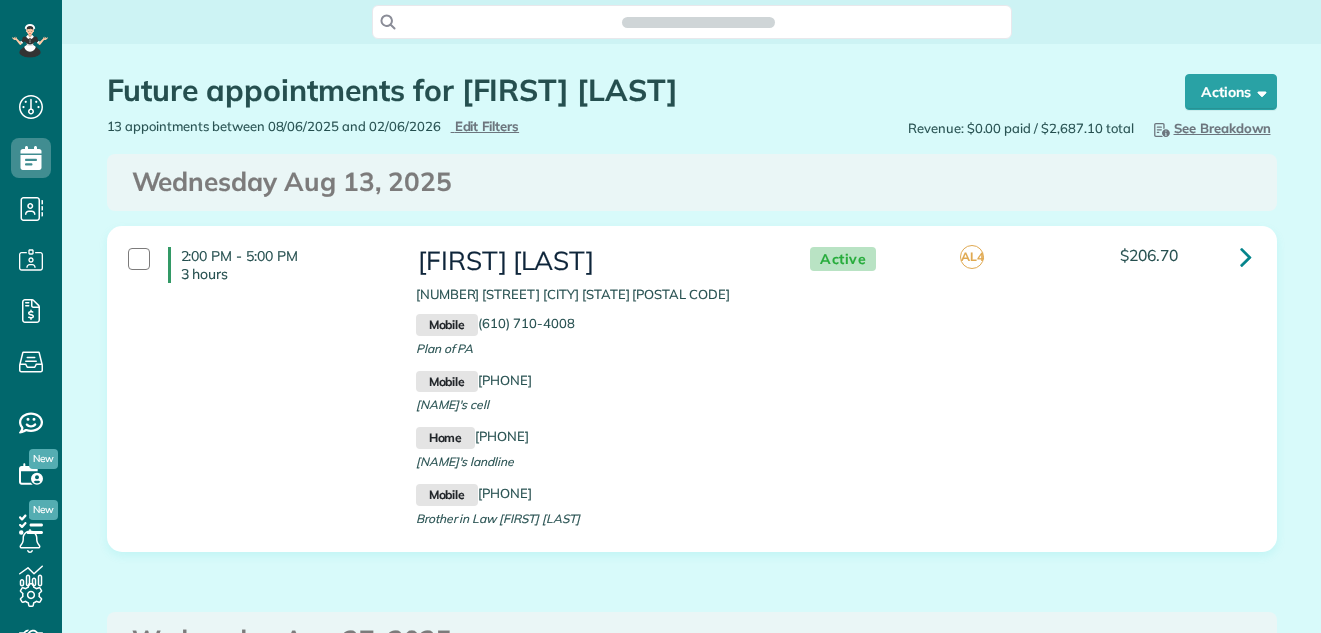 scroll, scrollTop: 0, scrollLeft: 0, axis: both 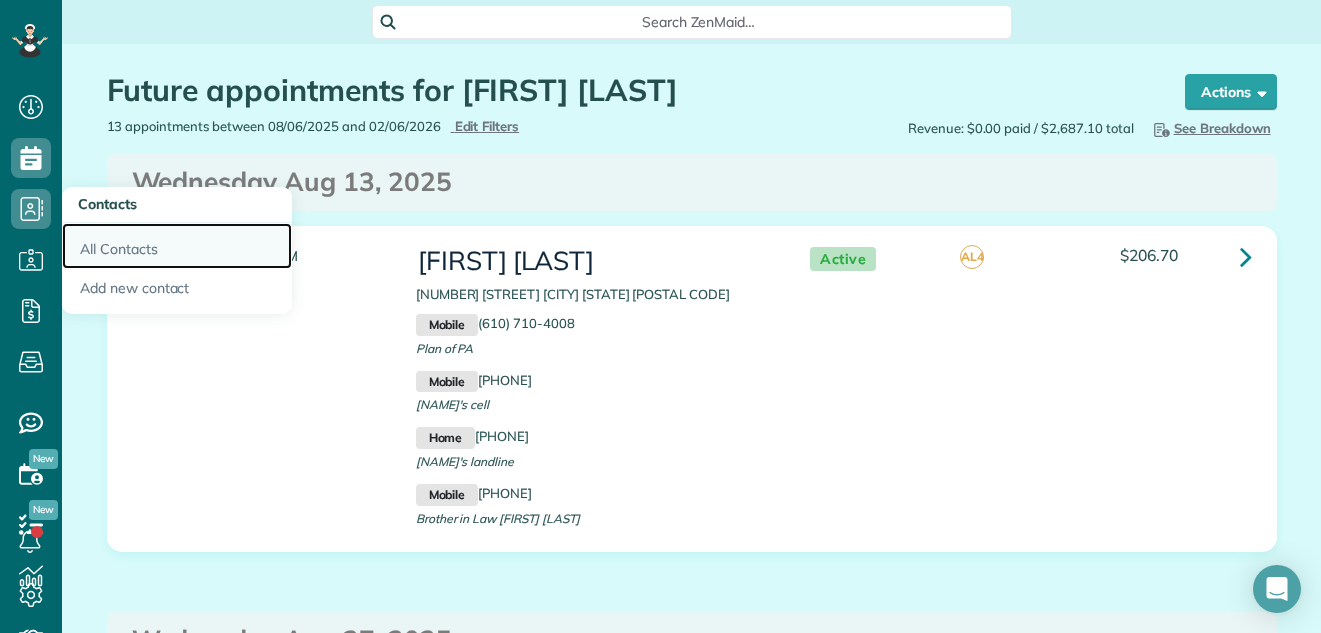 click on "All Contacts" at bounding box center [177, 246] 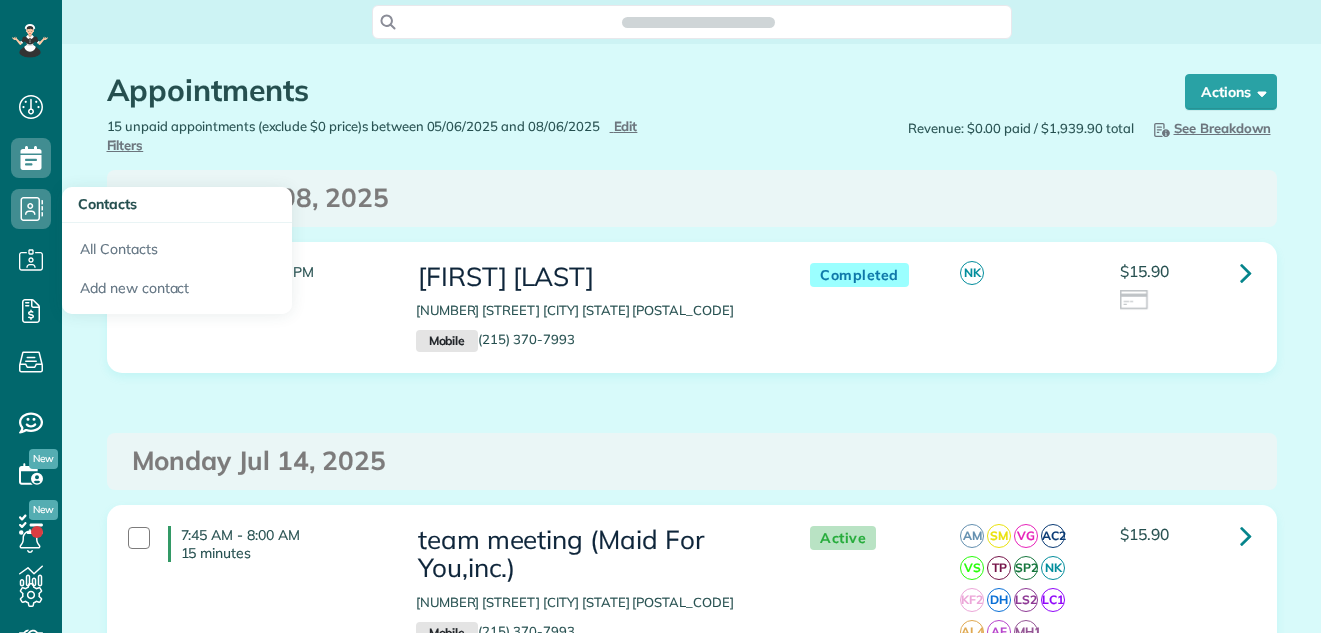 scroll, scrollTop: 0, scrollLeft: 0, axis: both 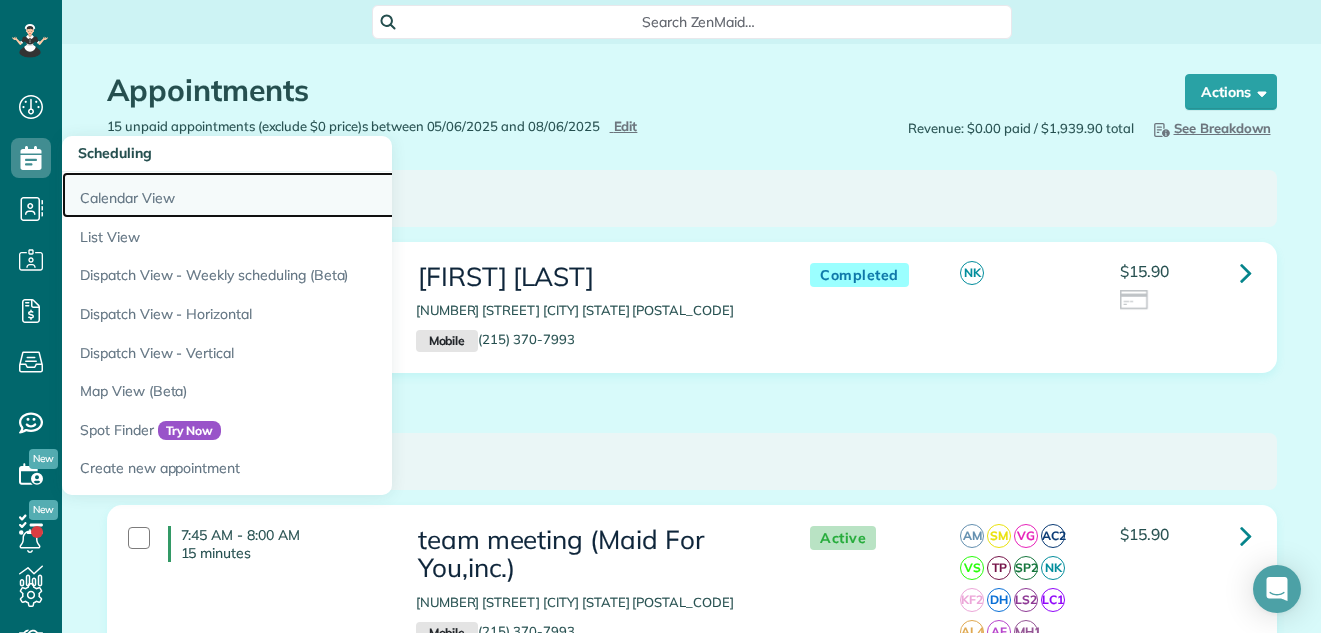 click on "Calendar View" at bounding box center [312, 195] 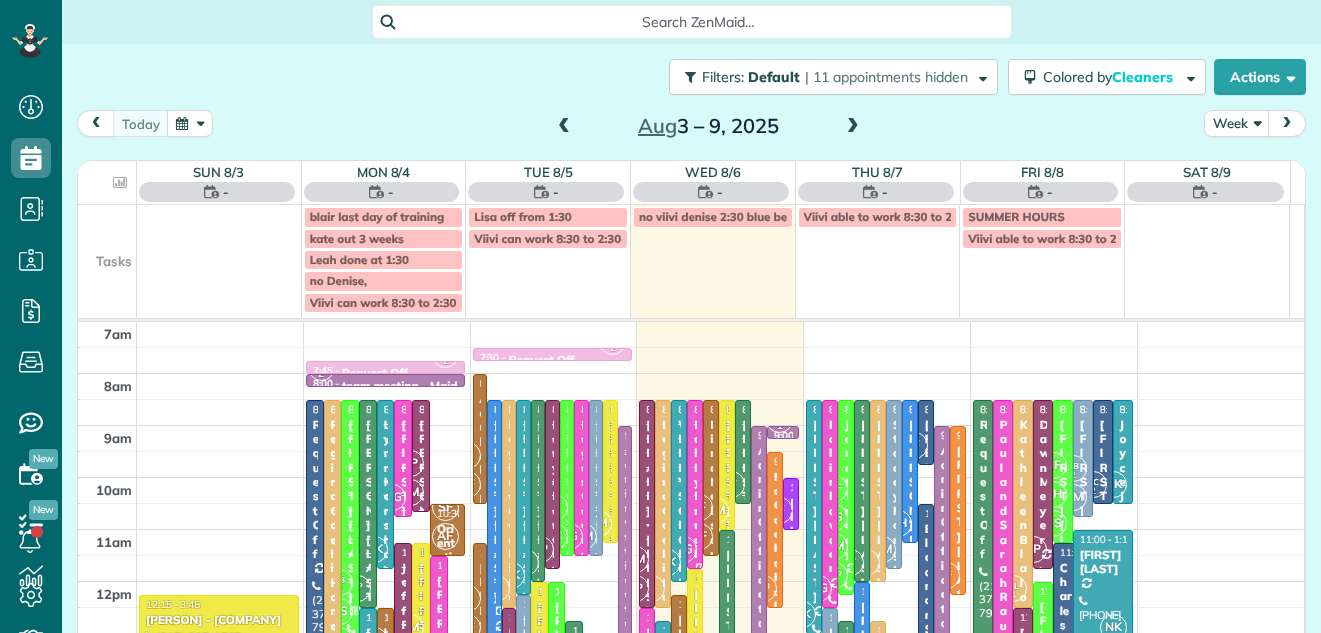 scroll, scrollTop: 0, scrollLeft: 0, axis: both 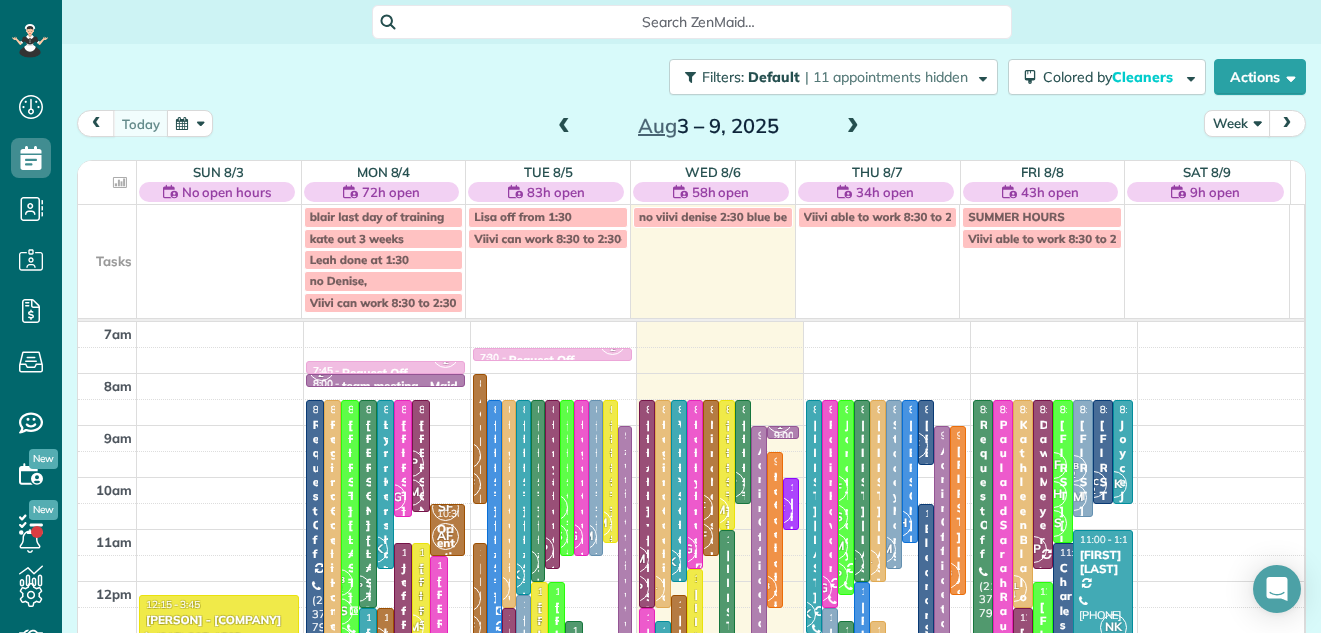 click on "Week" at bounding box center (1237, 123) 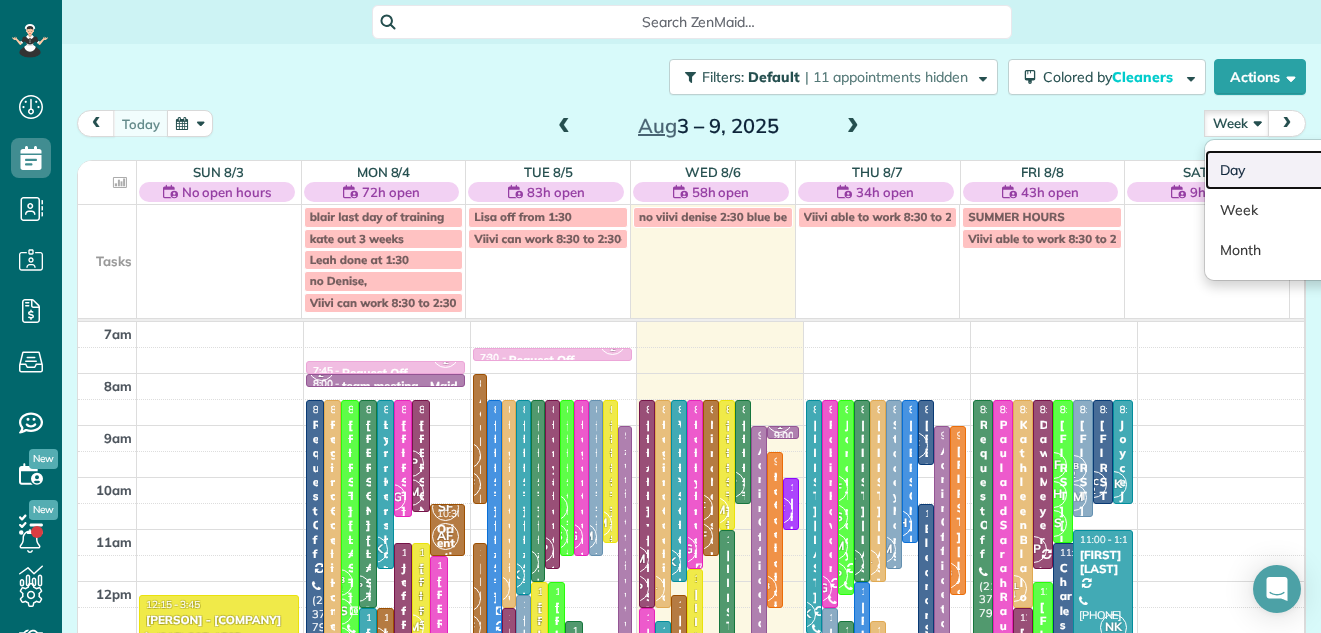click on "Day" at bounding box center (1284, 170) 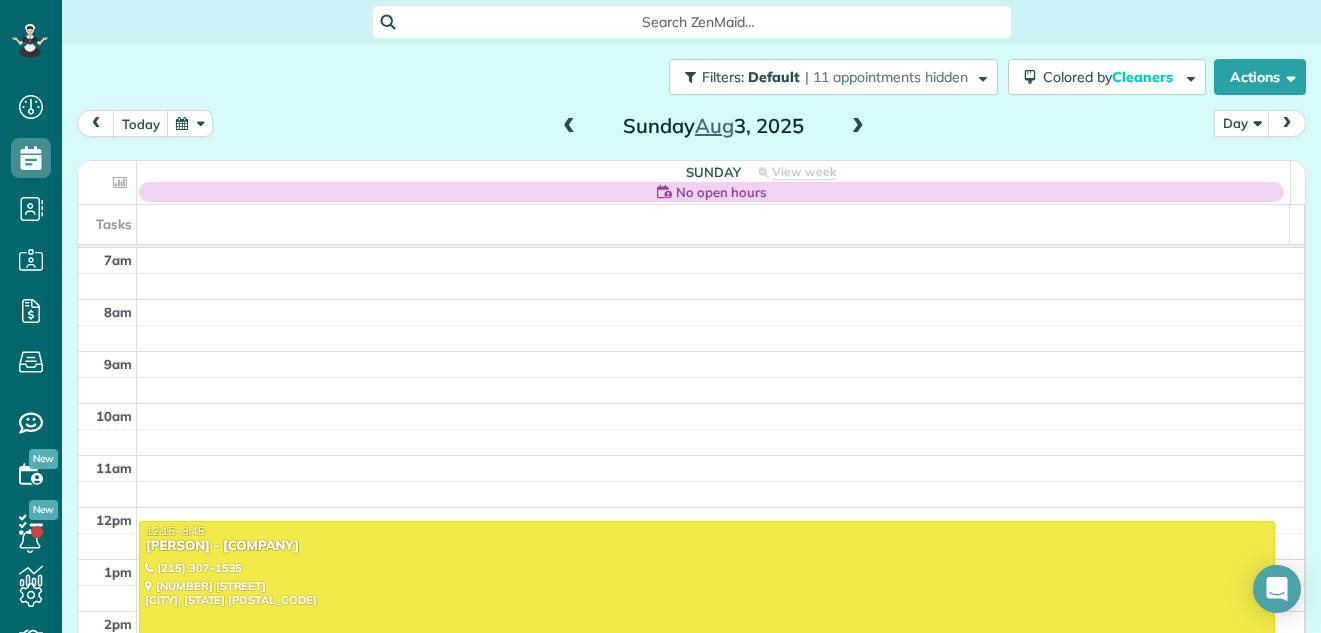 click at bounding box center [858, 127] 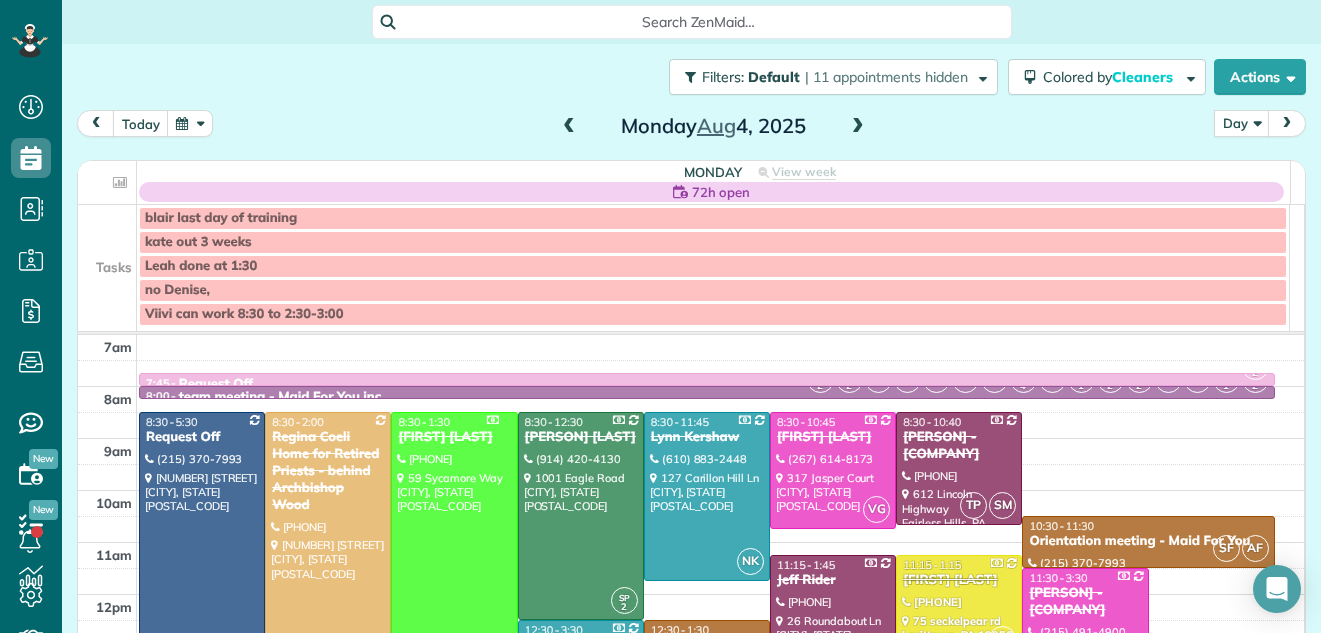click at bounding box center [858, 127] 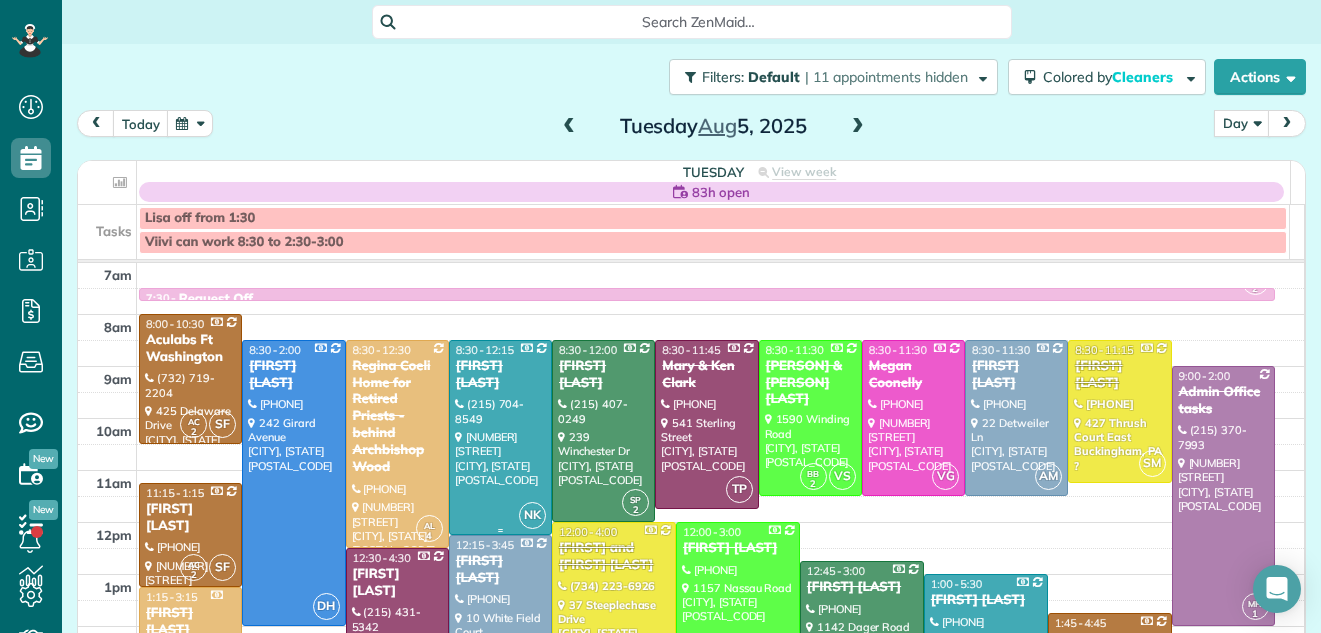 click on "Philip Radomski Jr" at bounding box center (500, 375) 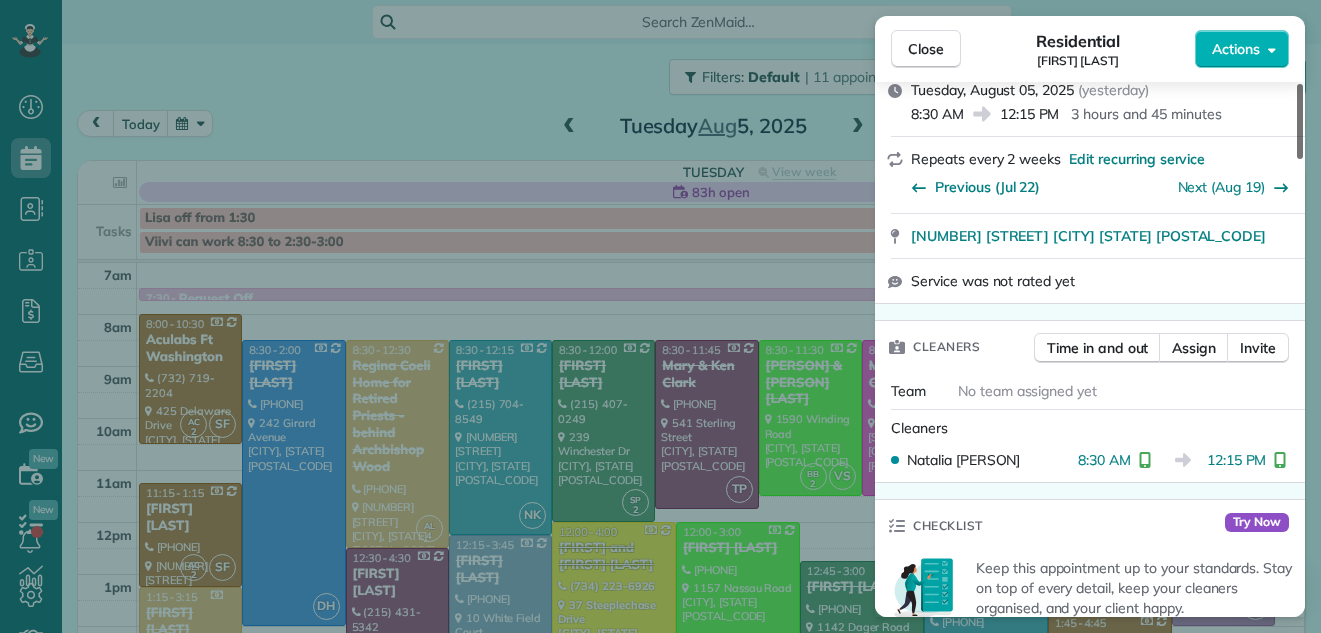 scroll, scrollTop: 256, scrollLeft: 0, axis: vertical 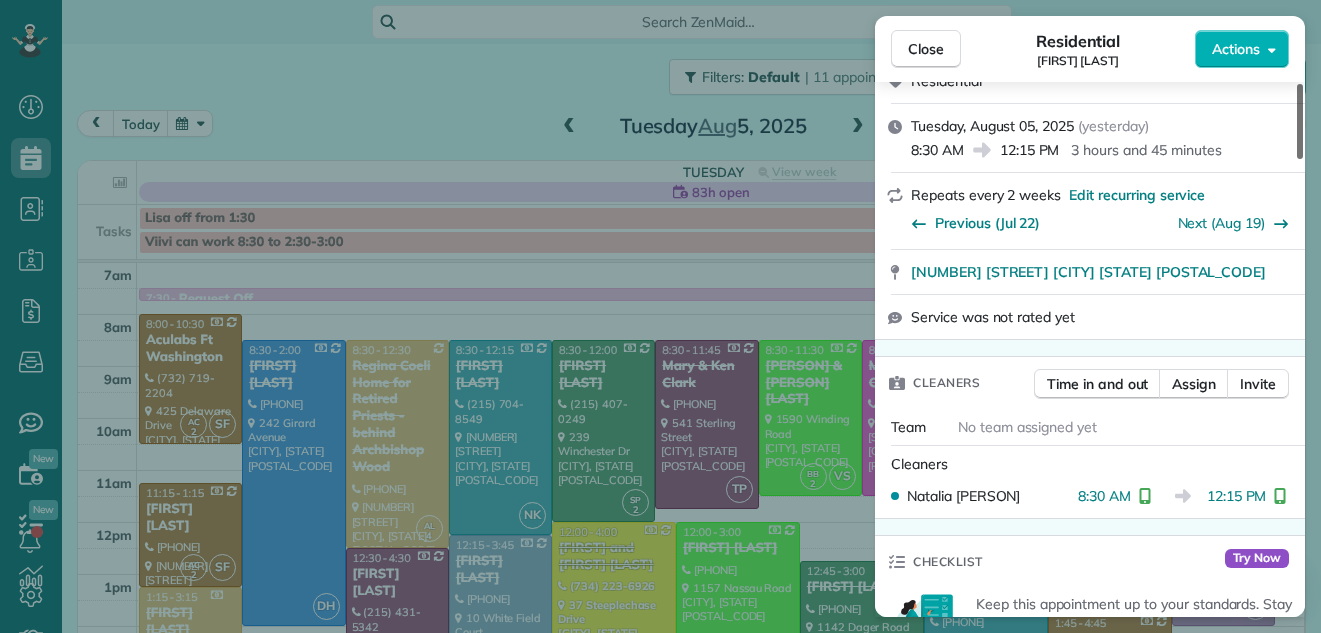 drag, startPoint x: 1299, startPoint y: 132, endPoint x: 1298, endPoint y: 168, distance: 36.013885 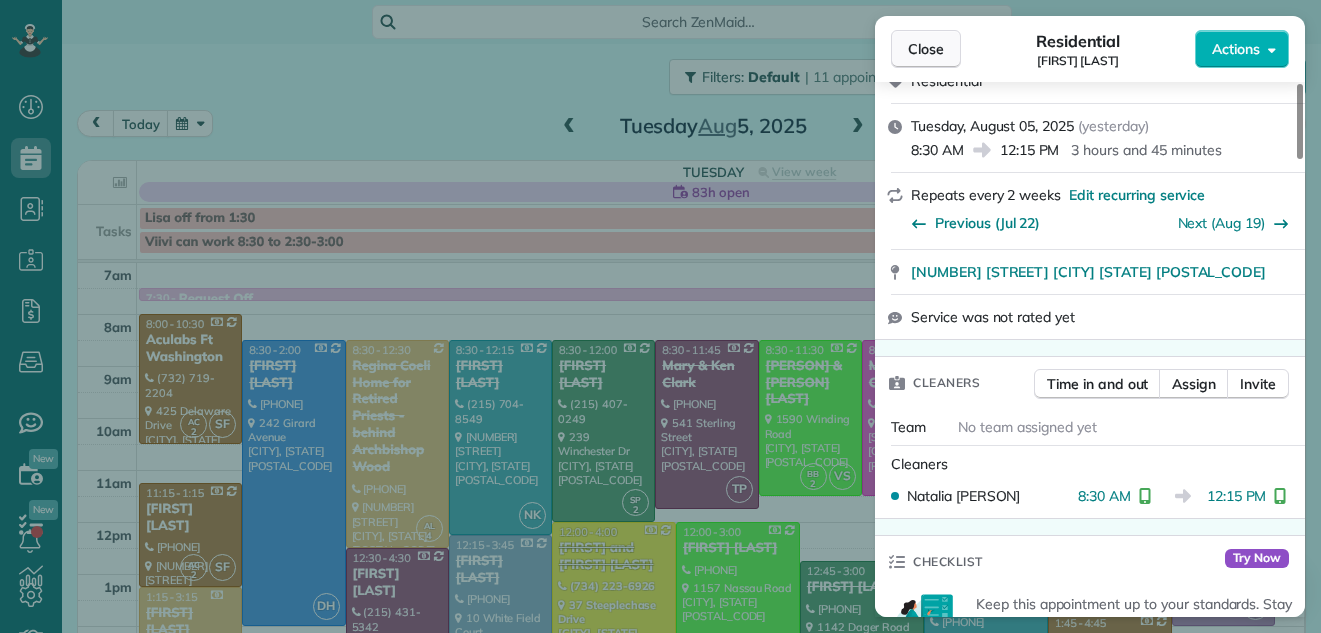 click on "Close" at bounding box center [926, 49] 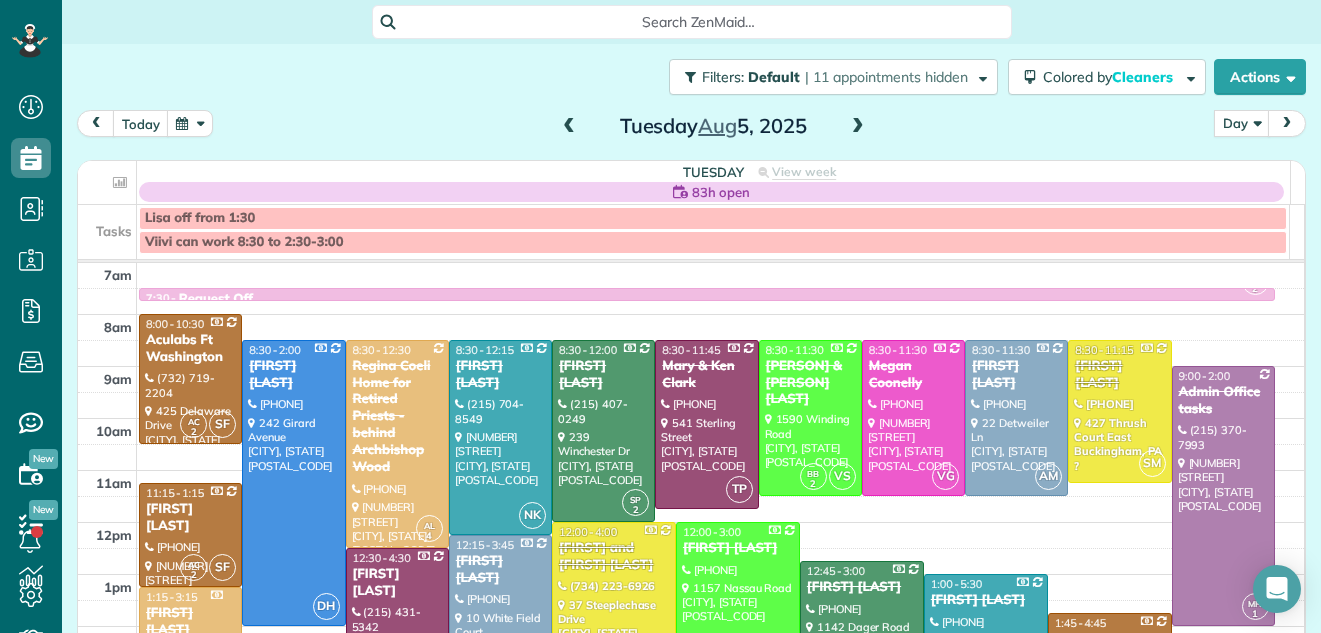 click at bounding box center [858, 127] 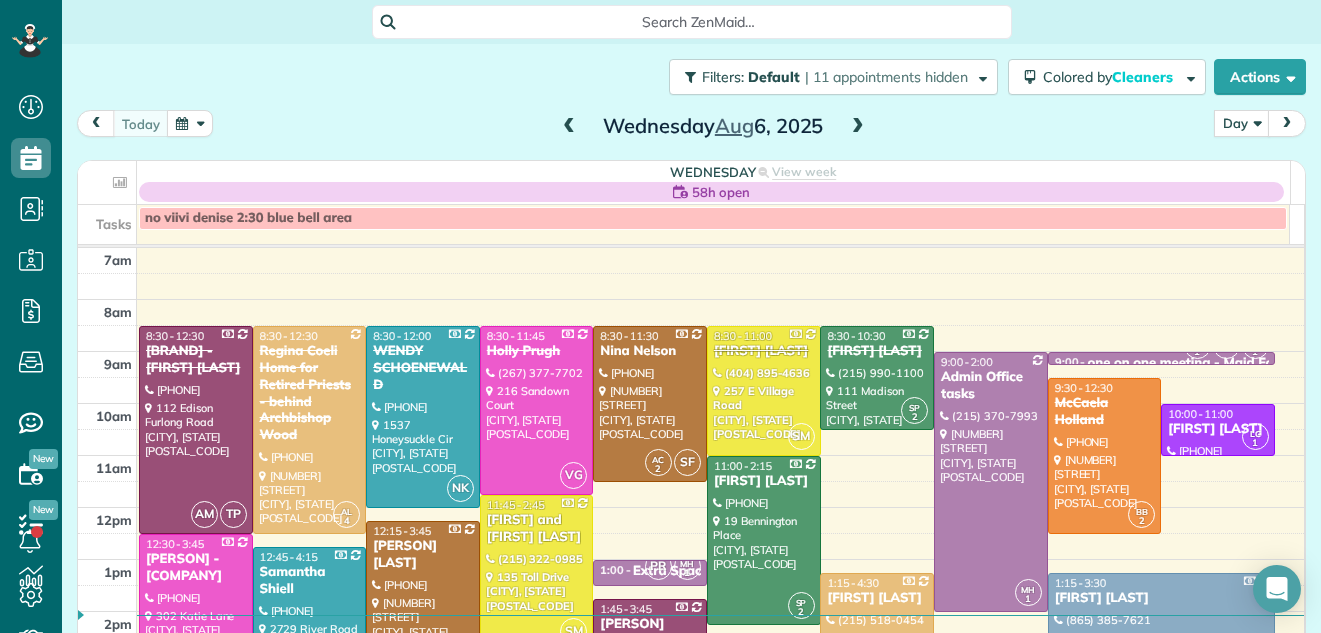 click at bounding box center [858, 127] 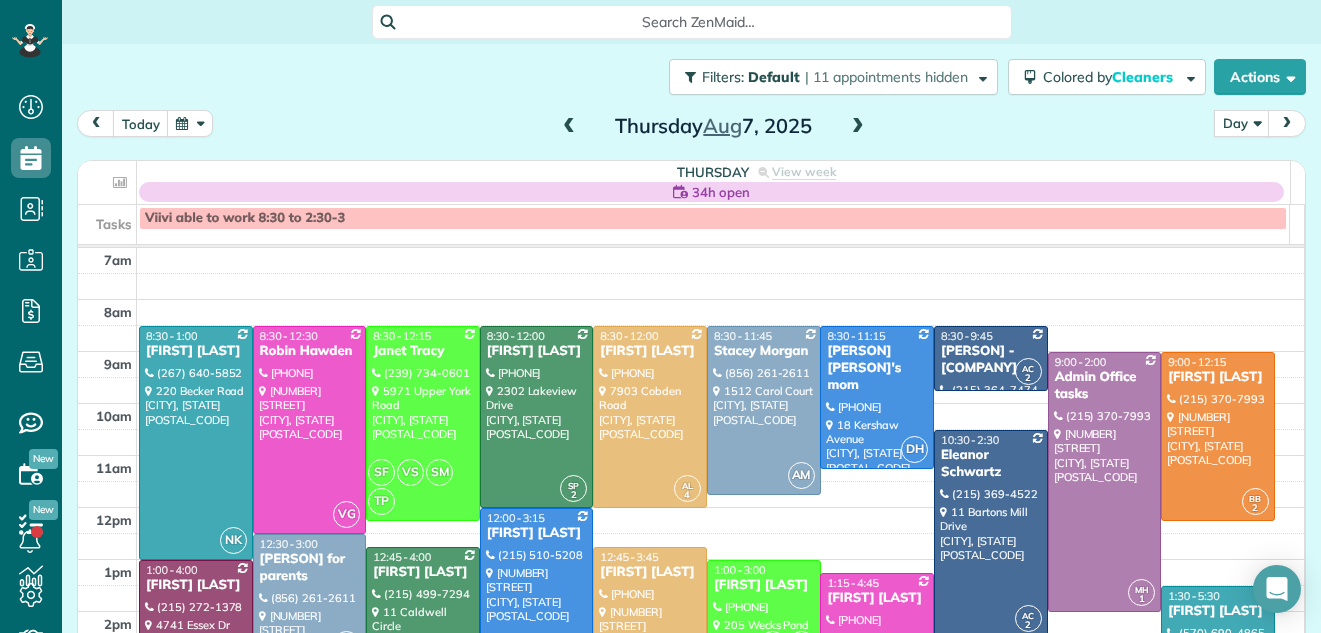 click at bounding box center (858, 127) 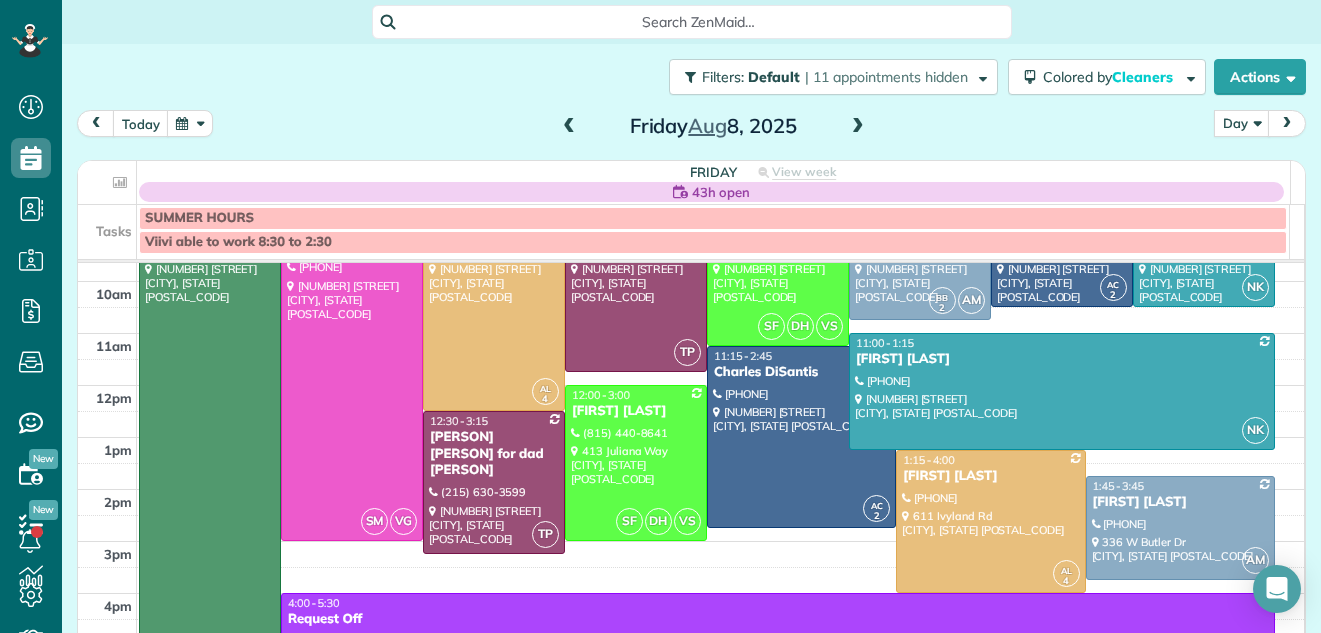 scroll, scrollTop: 159, scrollLeft: 0, axis: vertical 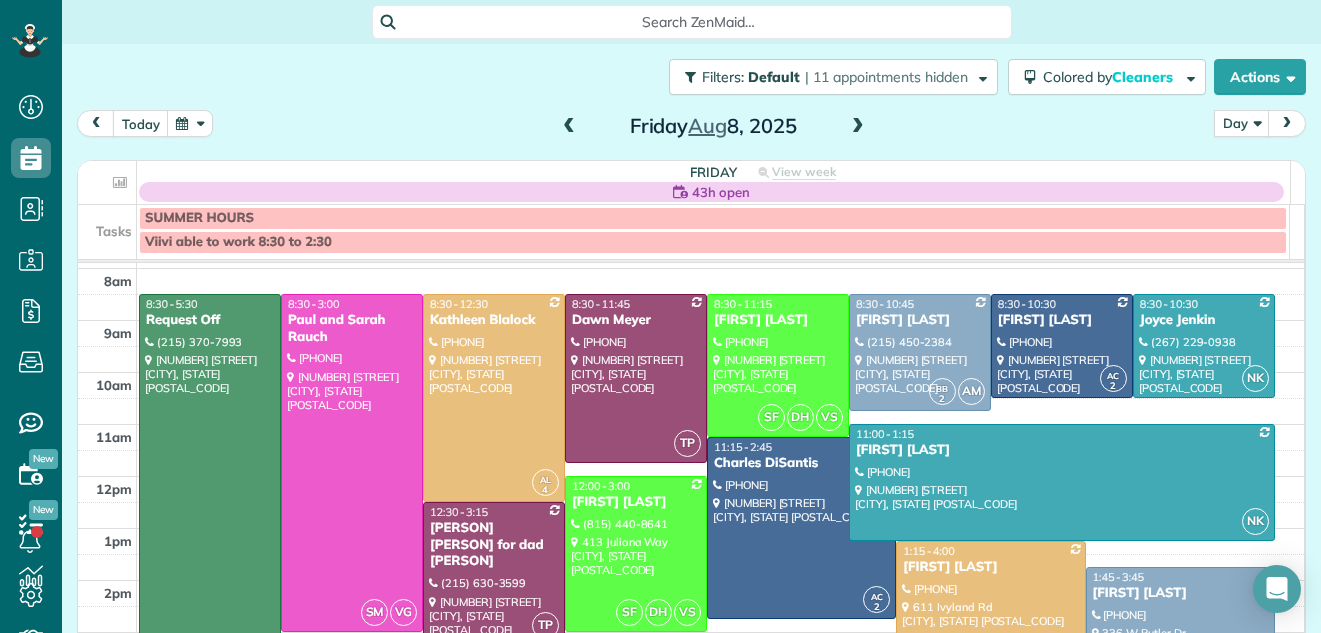 click on "Connie Mossop for dad Ed Andrus" at bounding box center [494, 545] 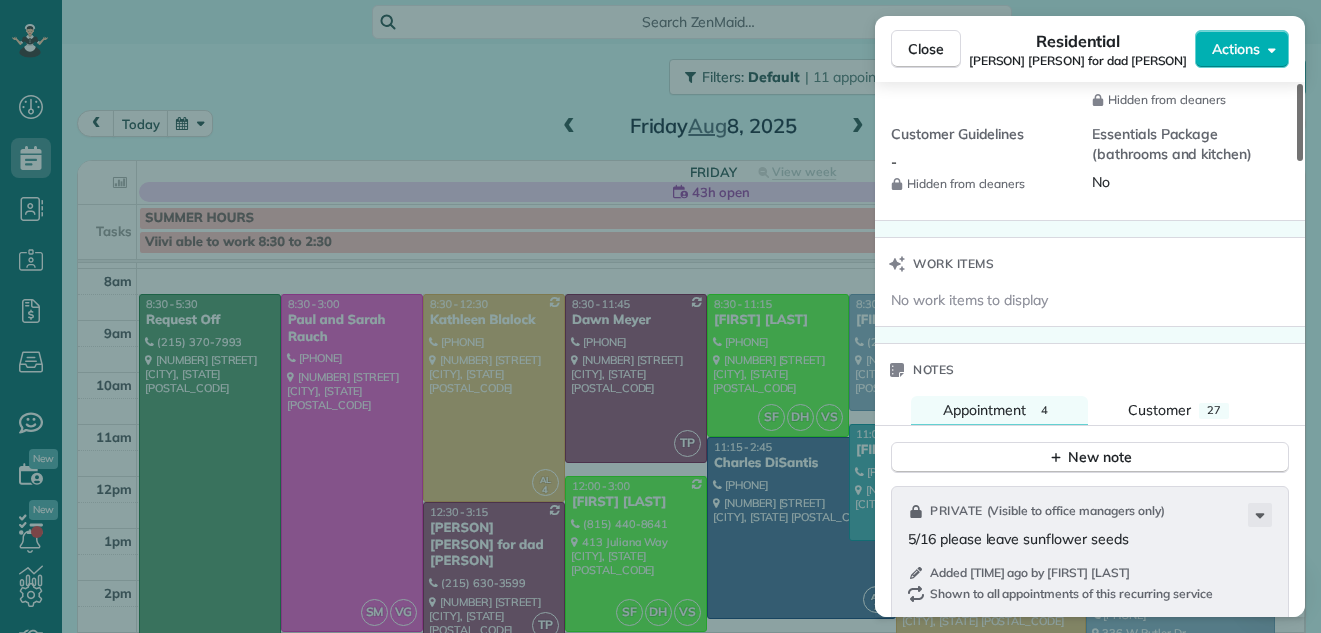 scroll, scrollTop: 2016, scrollLeft: 0, axis: vertical 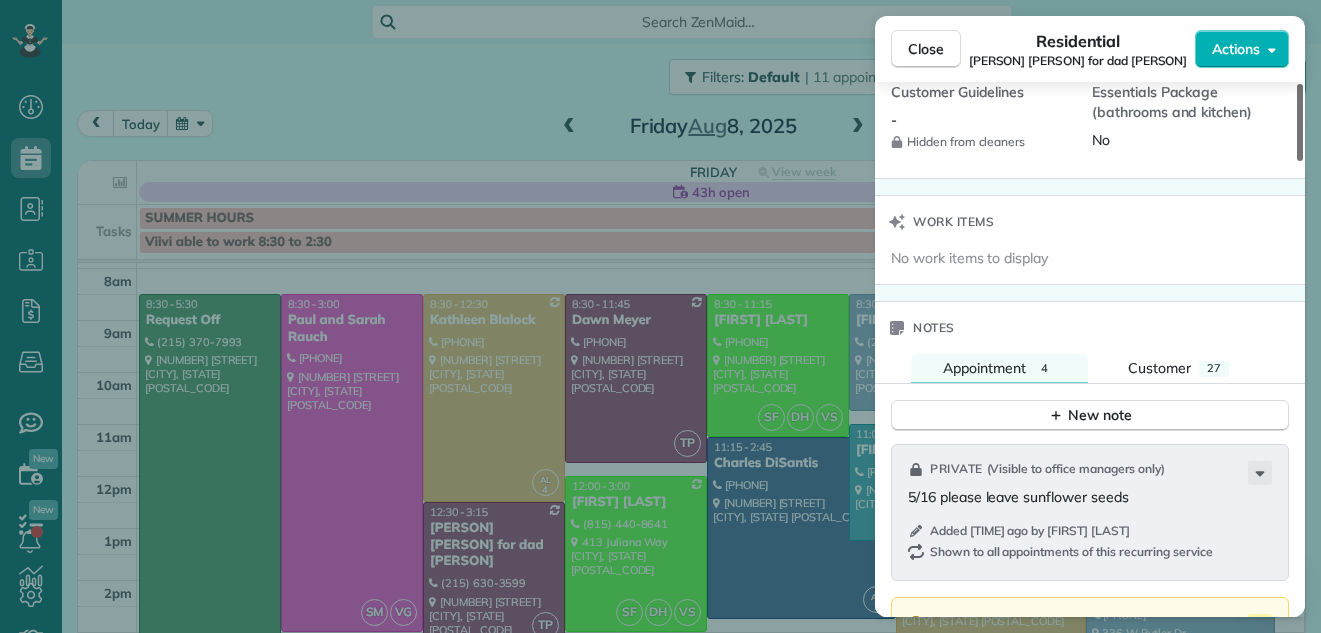 drag, startPoint x: 1298, startPoint y: 102, endPoint x: 1323, endPoint y: 393, distance: 292.0719 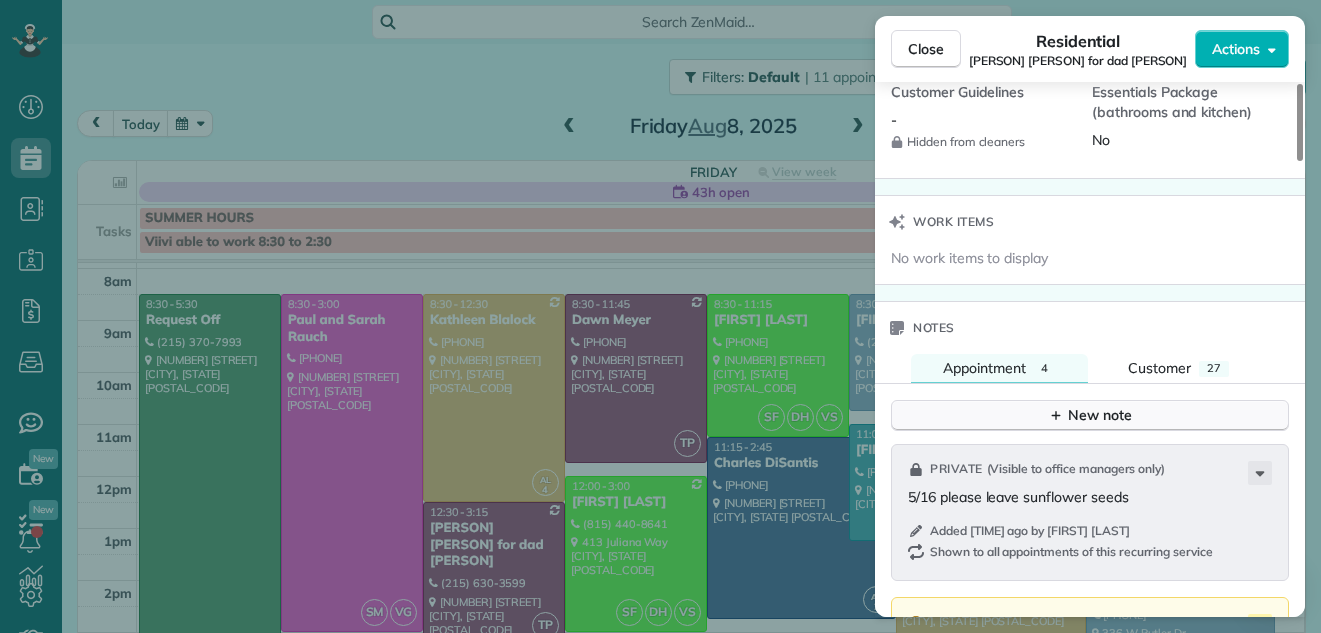 click on "New note" at bounding box center [1090, 415] 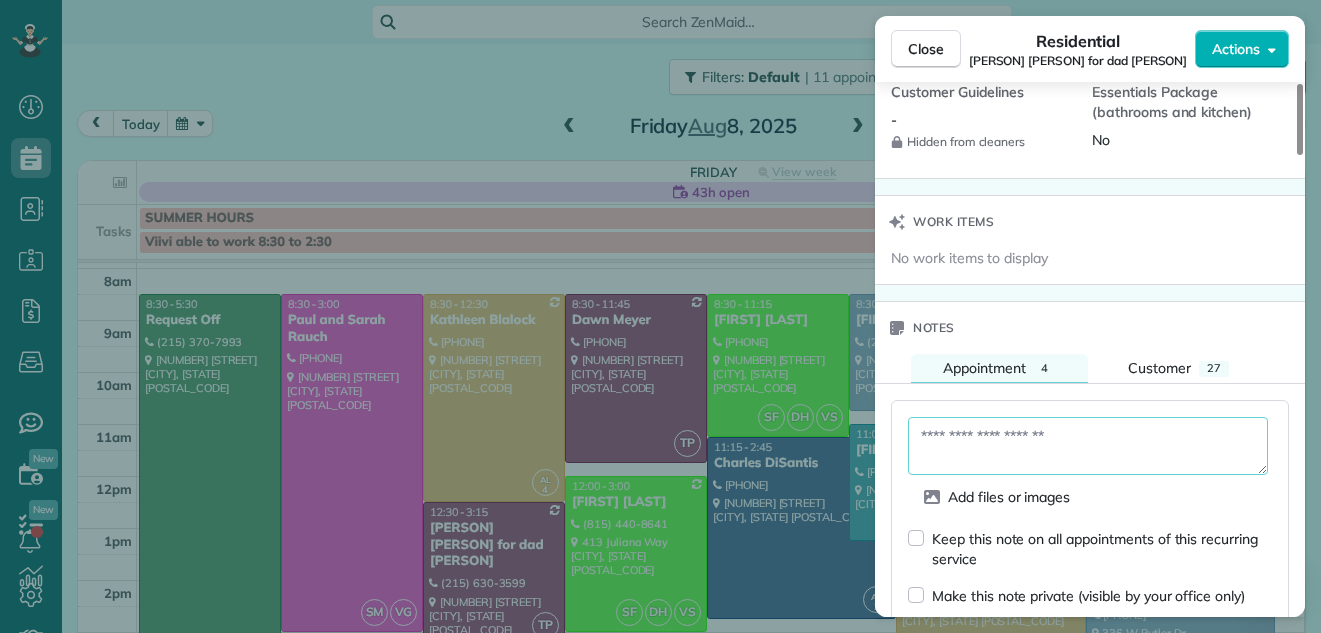 click at bounding box center (1088, 446) 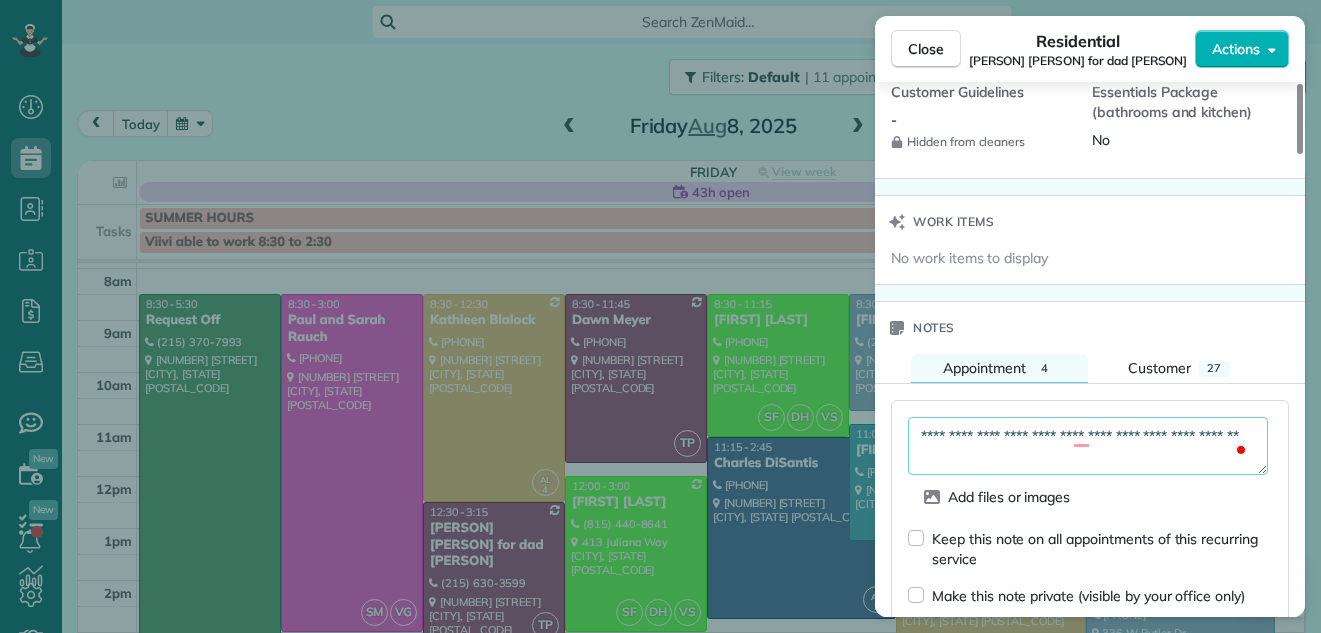 click on "**********" at bounding box center [1088, 446] 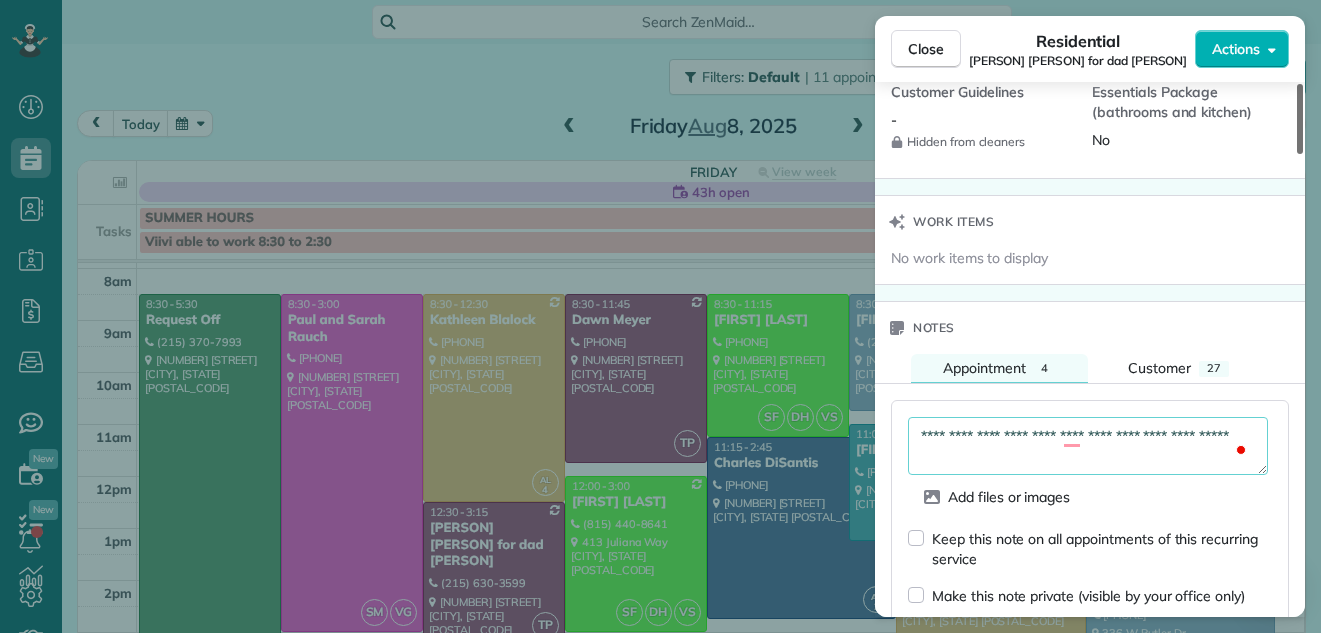 type on "**********" 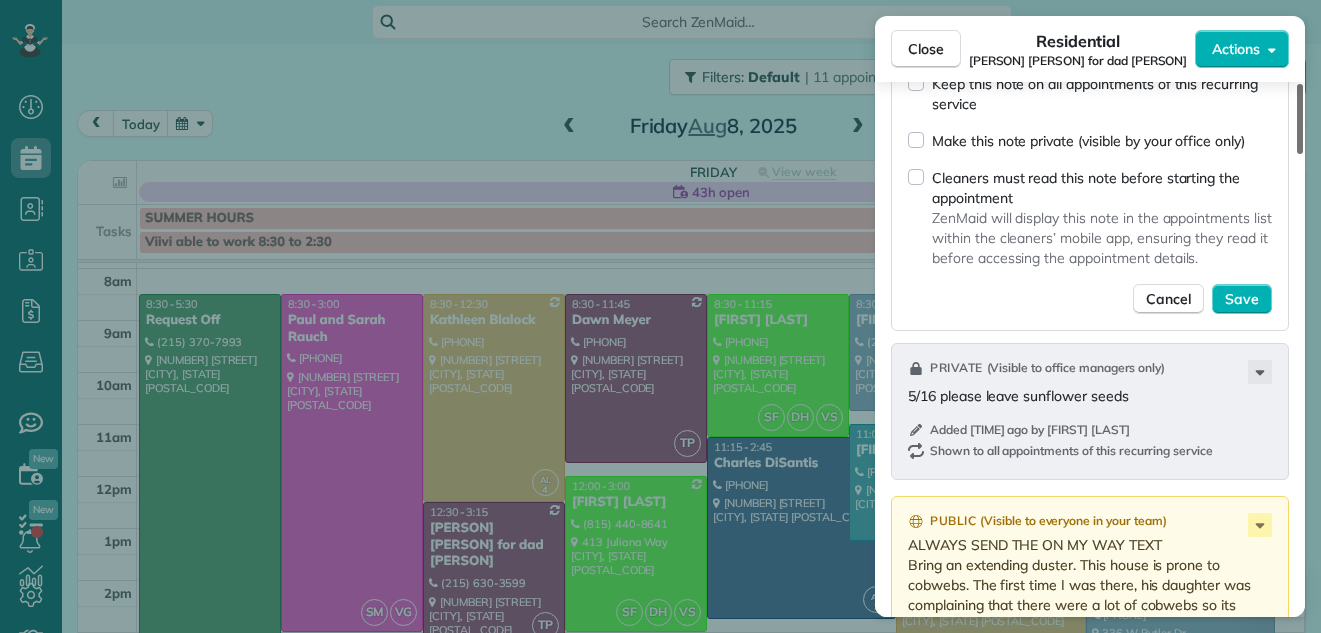 drag, startPoint x: 1298, startPoint y: 370, endPoint x: 1297, endPoint y: 436, distance: 66.007576 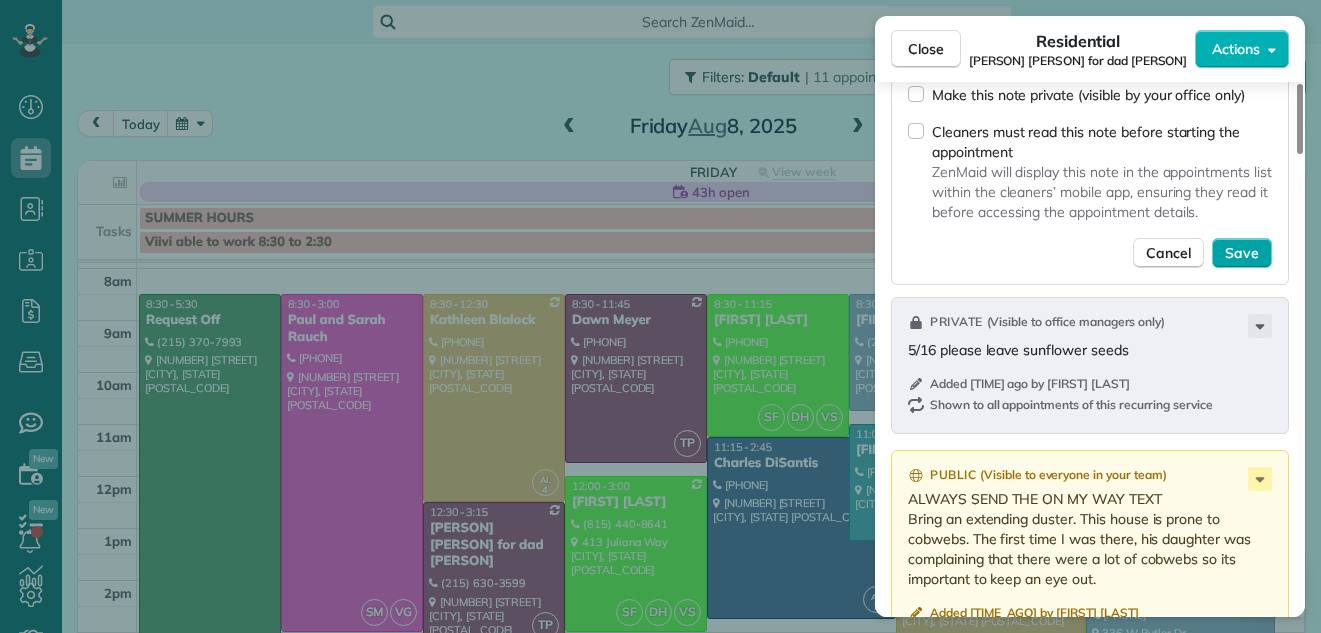 click on "Save" at bounding box center [1242, 253] 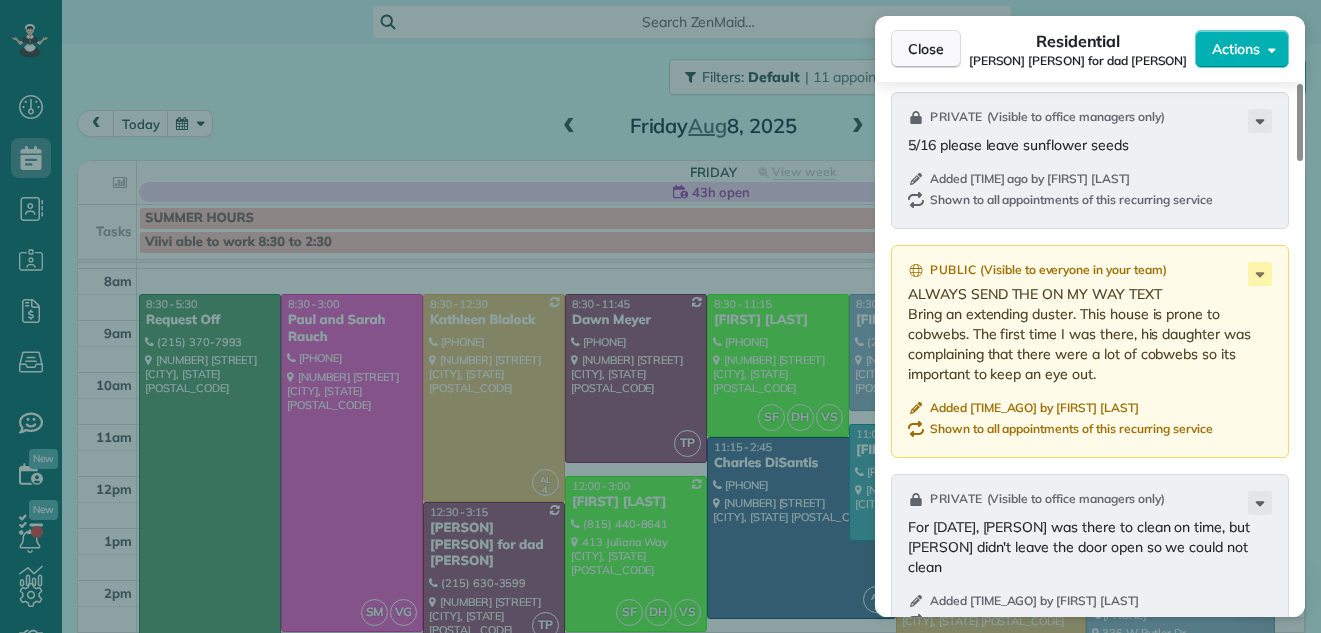 click on "Close" at bounding box center [926, 49] 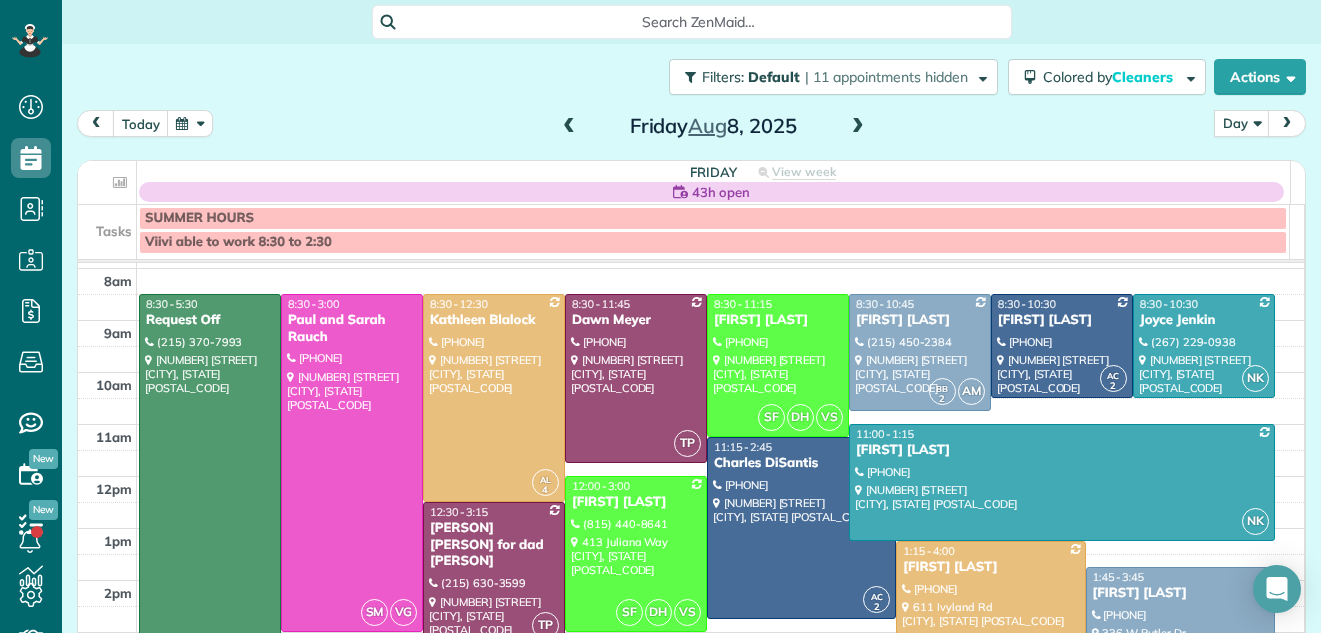 click at bounding box center (569, 127) 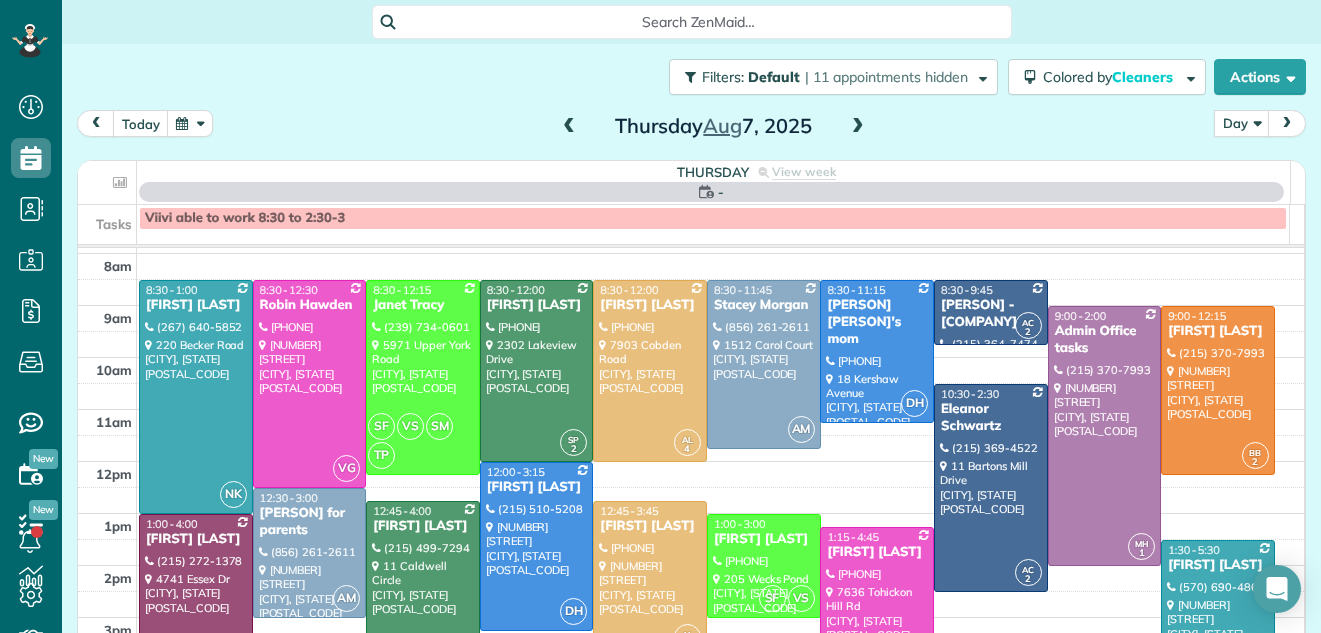 scroll, scrollTop: 0, scrollLeft: 0, axis: both 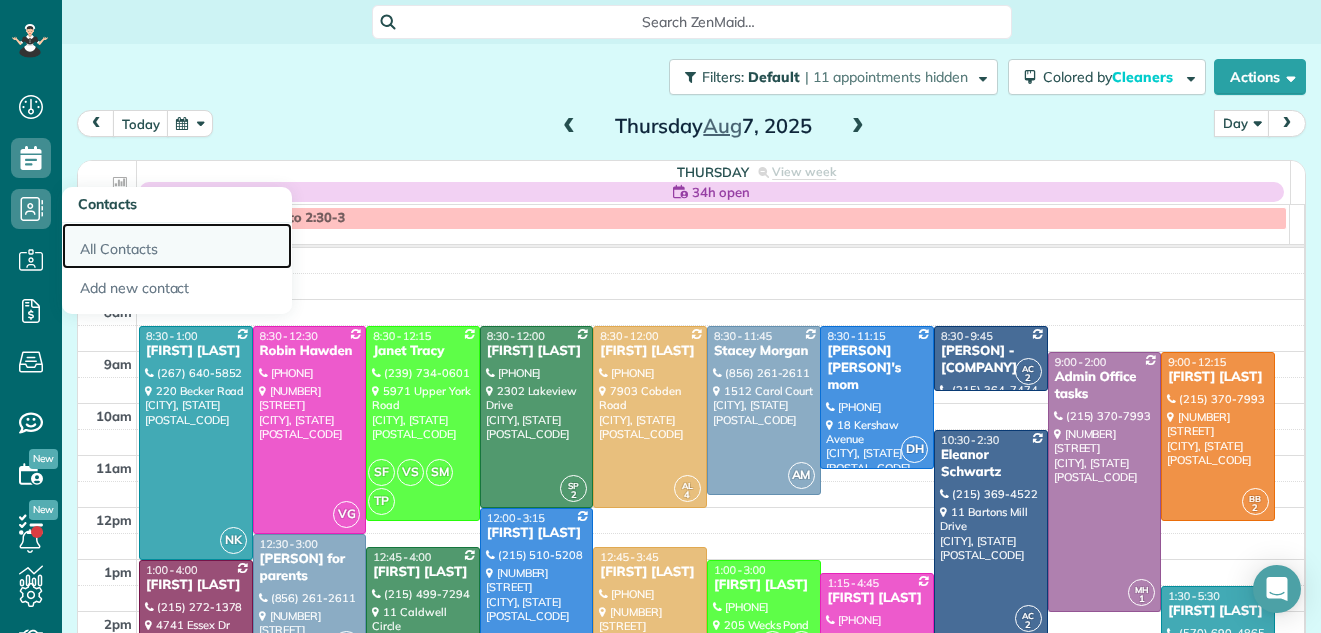 click on "All Contacts" at bounding box center (177, 246) 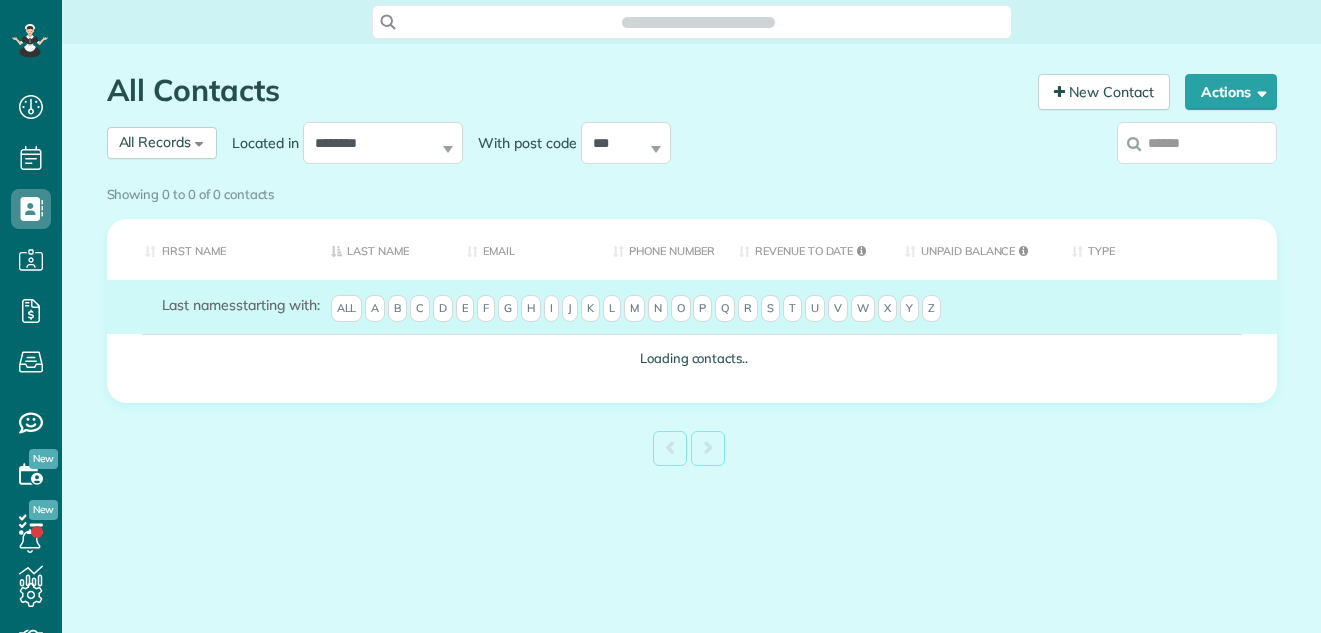 scroll, scrollTop: 0, scrollLeft: 0, axis: both 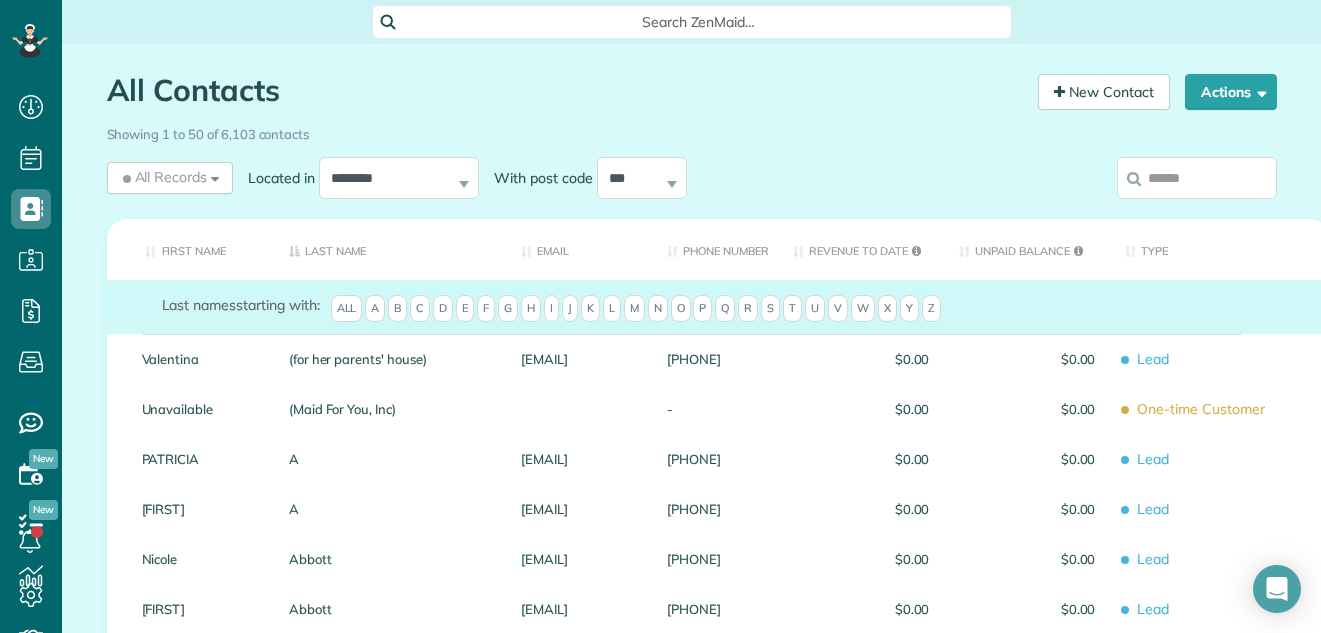 click at bounding box center (1197, 178) 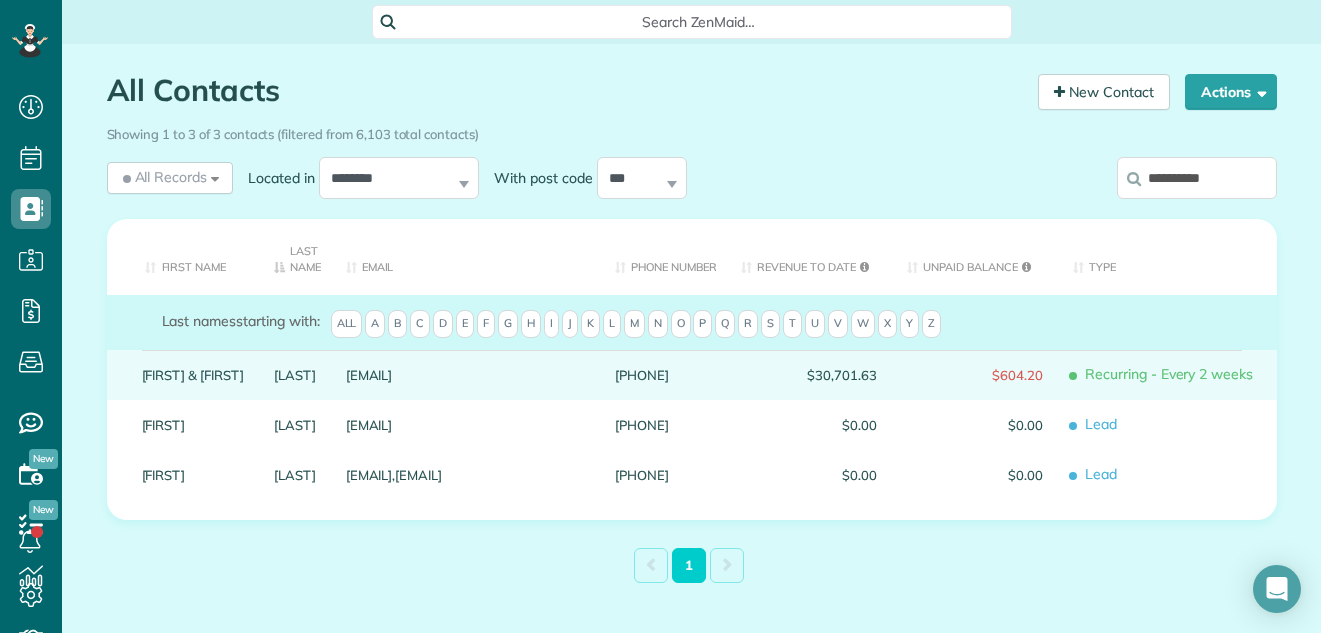 type on "**********" 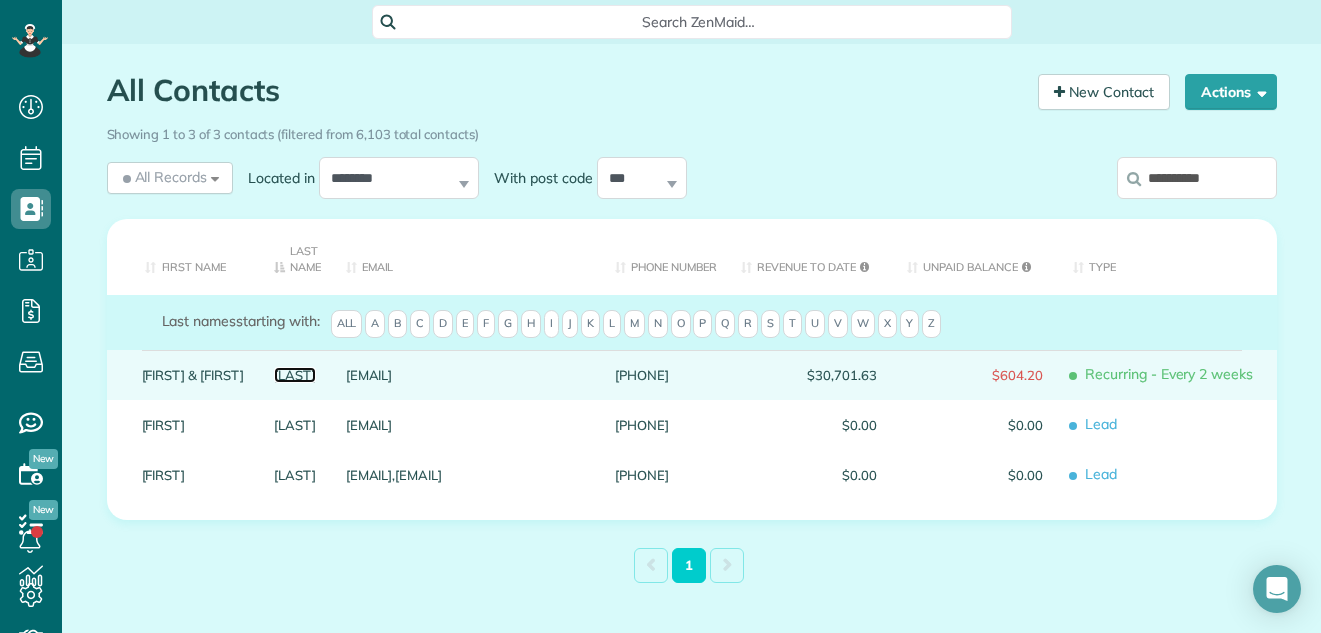 click on "DeCourt" at bounding box center [295, 375] 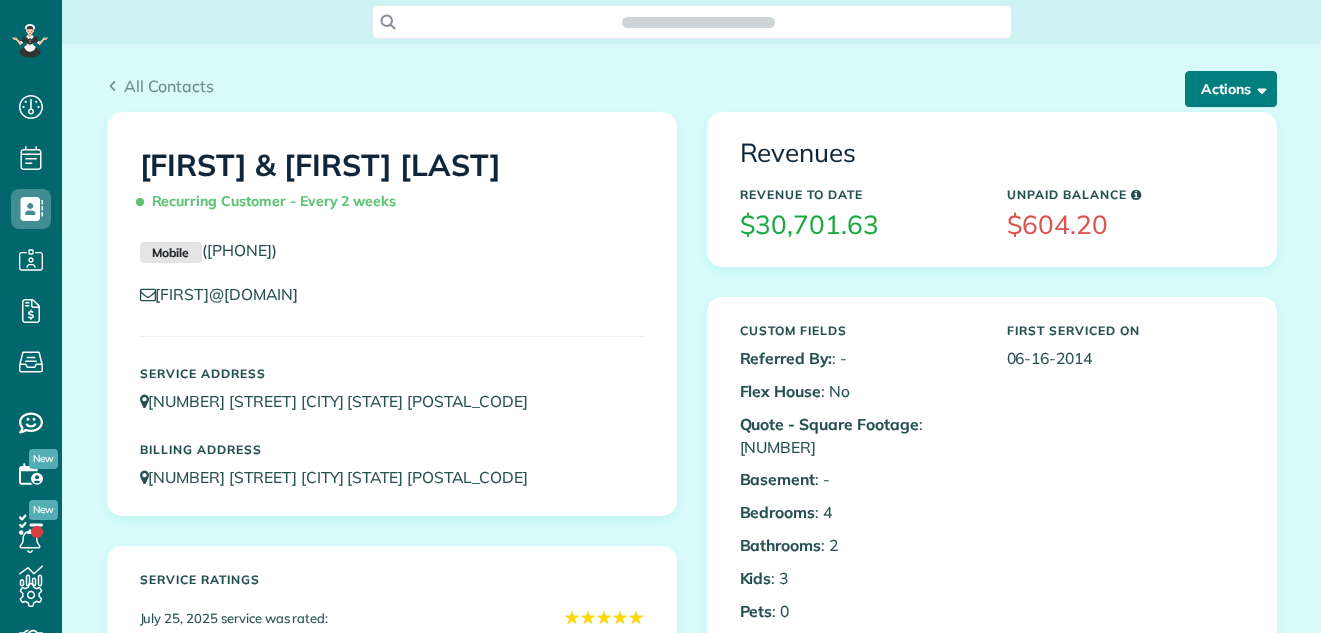 scroll, scrollTop: 0, scrollLeft: 0, axis: both 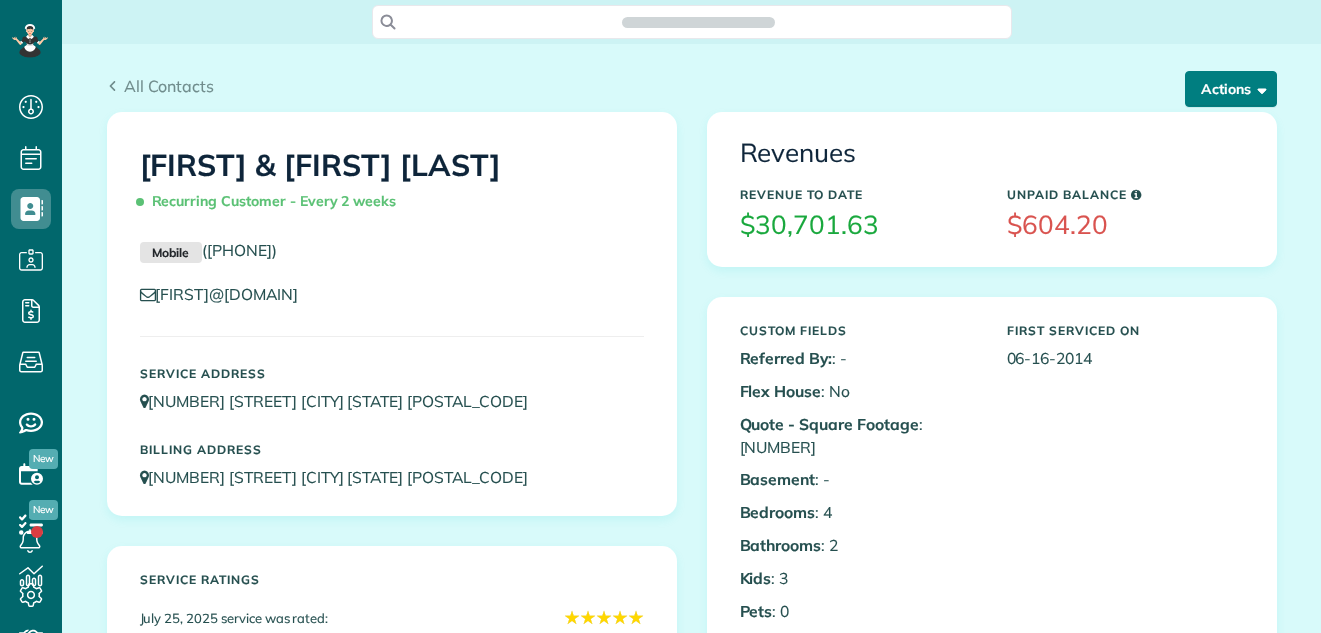 click on "Actions" at bounding box center (1231, 89) 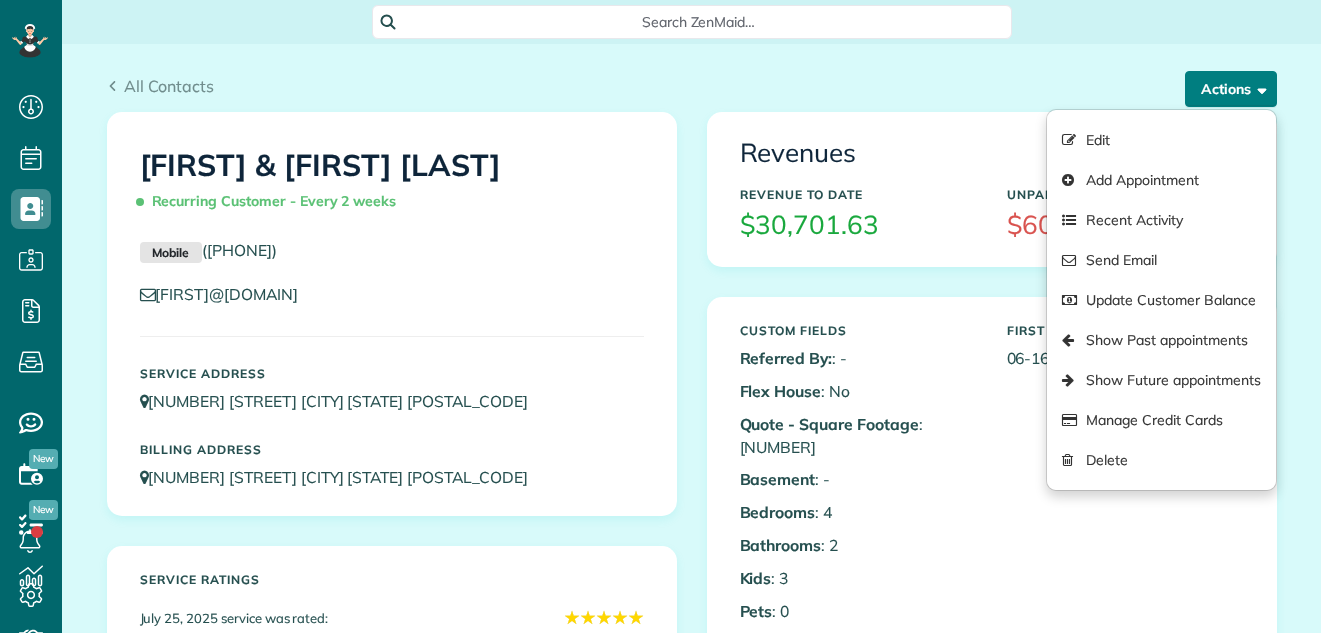 scroll, scrollTop: 633, scrollLeft: 62, axis: both 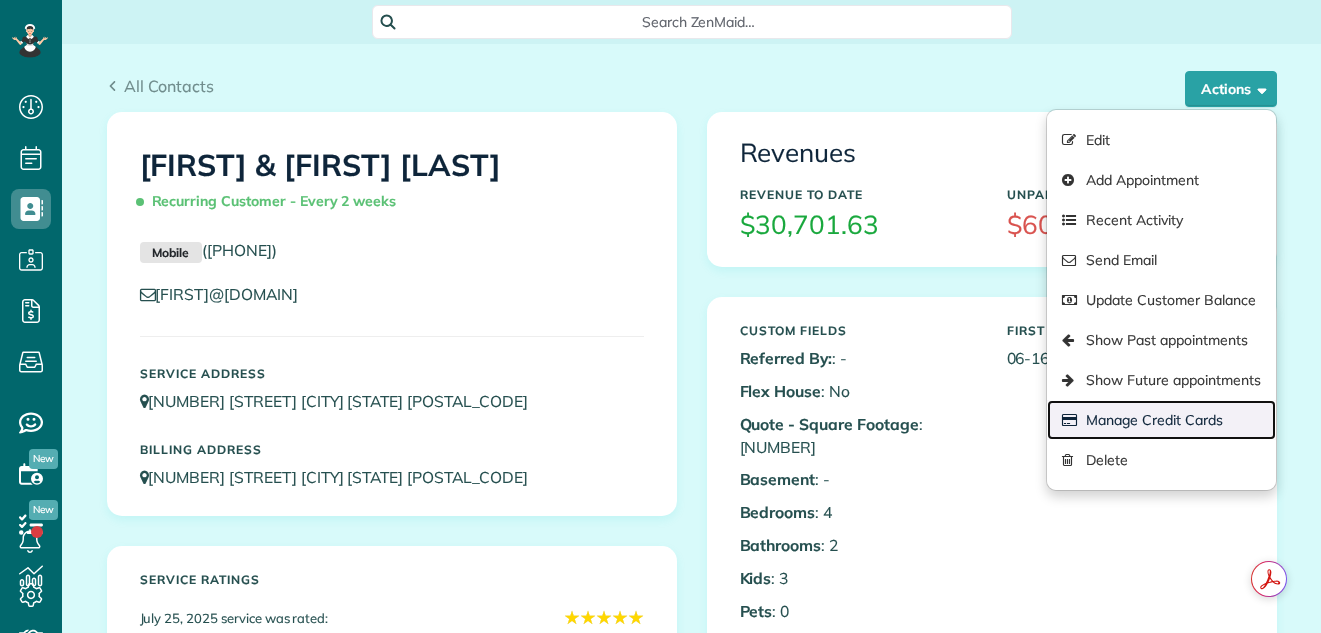 click on "Manage Credit Cards" at bounding box center (1161, 420) 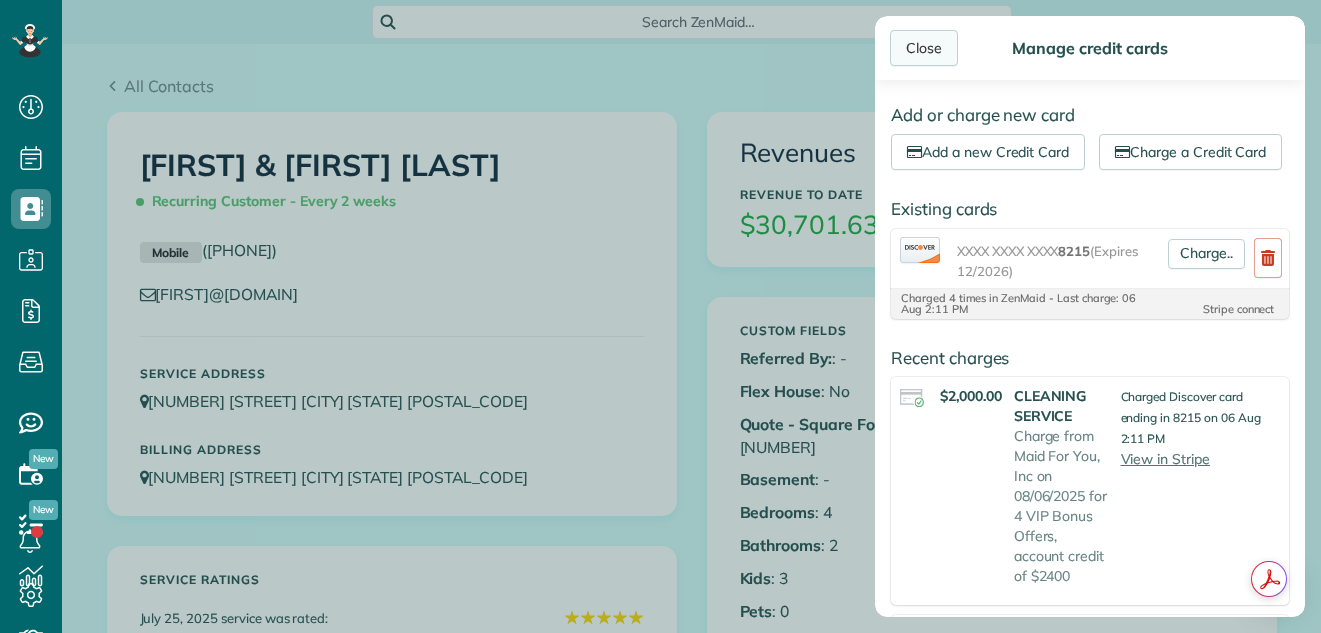 click on "Close" at bounding box center (924, 48) 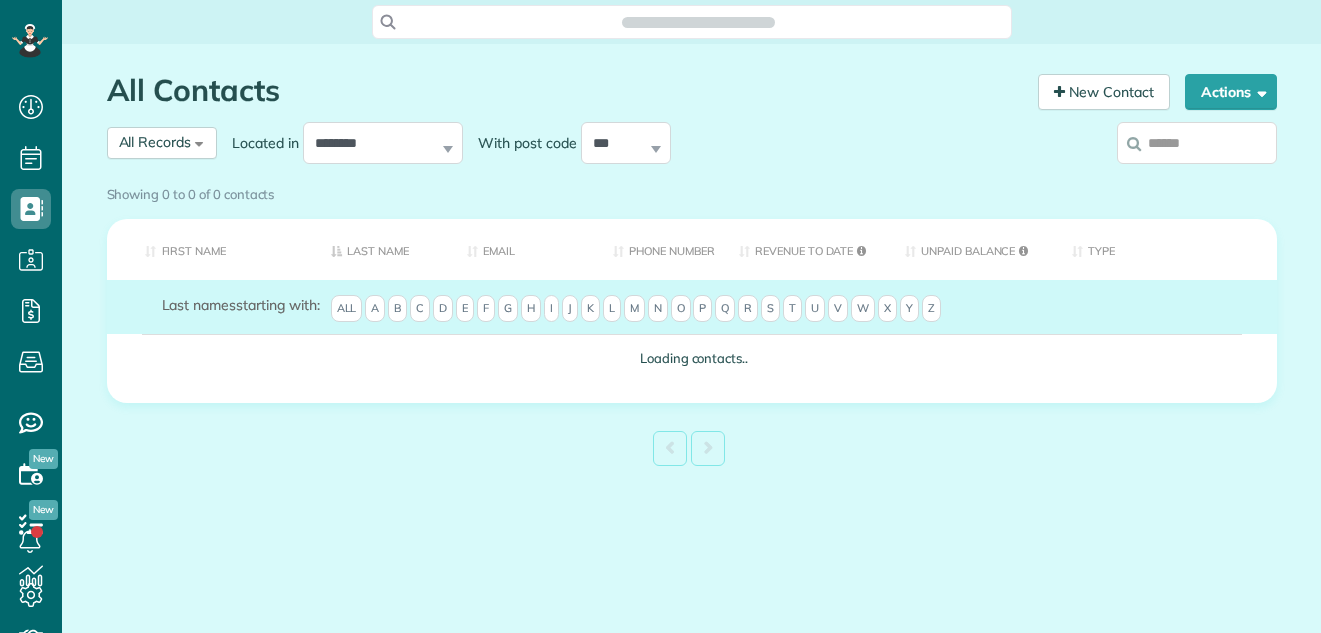 scroll, scrollTop: 0, scrollLeft: 0, axis: both 